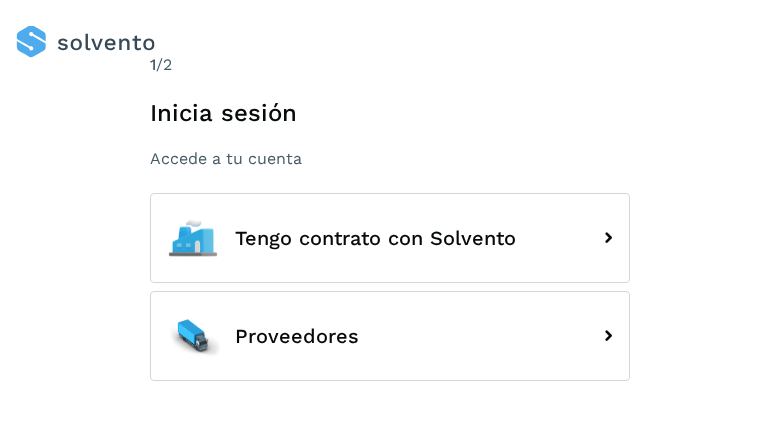 scroll, scrollTop: 0, scrollLeft: 0, axis: both 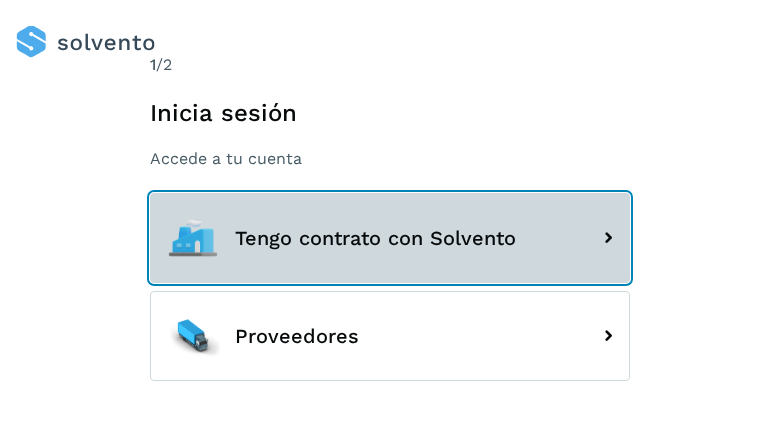 click on "Tengo contrato con Solvento" 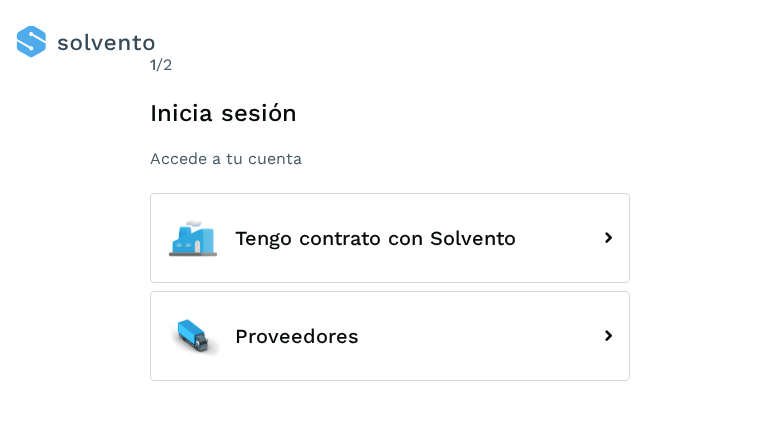 scroll, scrollTop: 0, scrollLeft: 0, axis: both 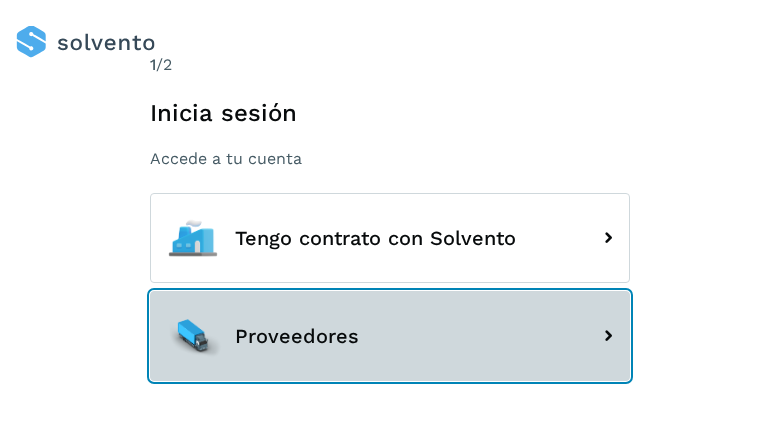 click on "Proveedores" at bounding box center (390, 336) 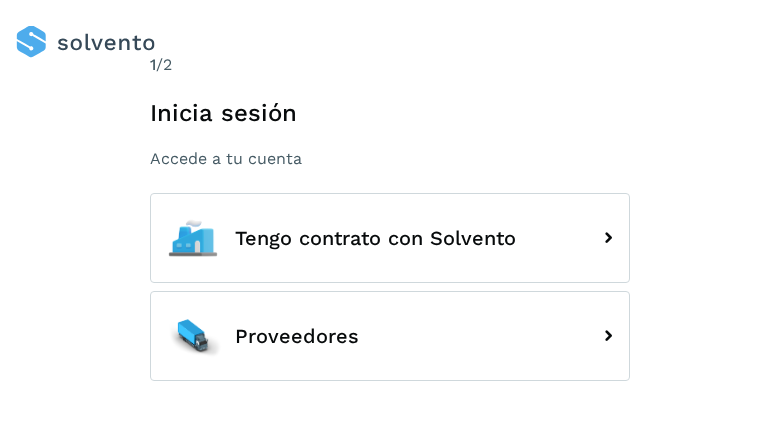 scroll, scrollTop: 0, scrollLeft: 0, axis: both 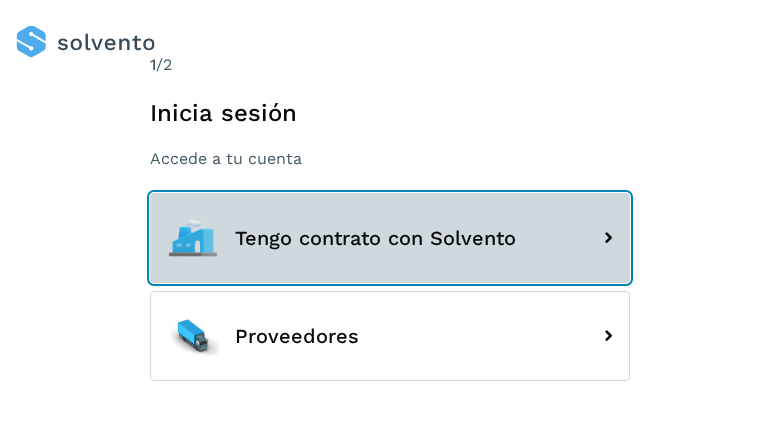 click on "Tengo contrato con Solvento" at bounding box center [390, 238] 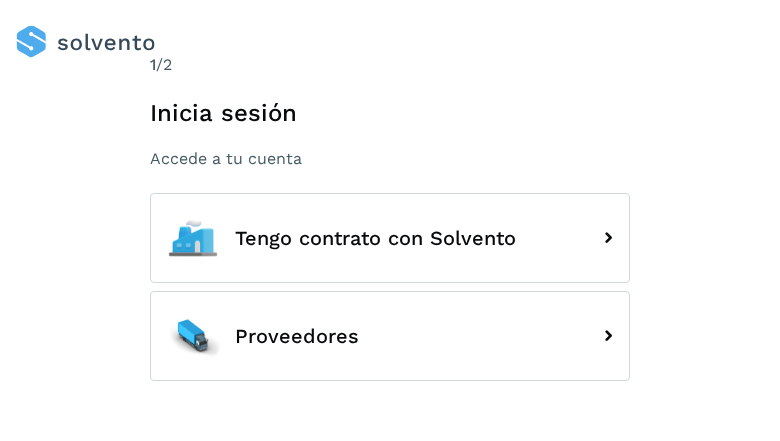 scroll, scrollTop: 0, scrollLeft: 0, axis: both 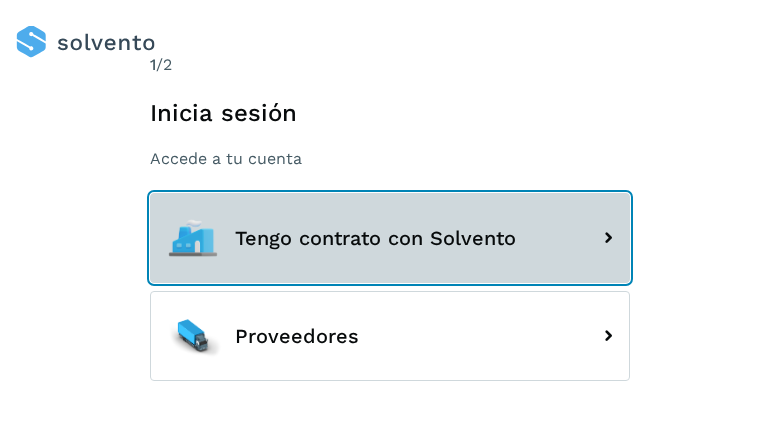 click on "Tengo contrato con Solvento" at bounding box center (390, 238) 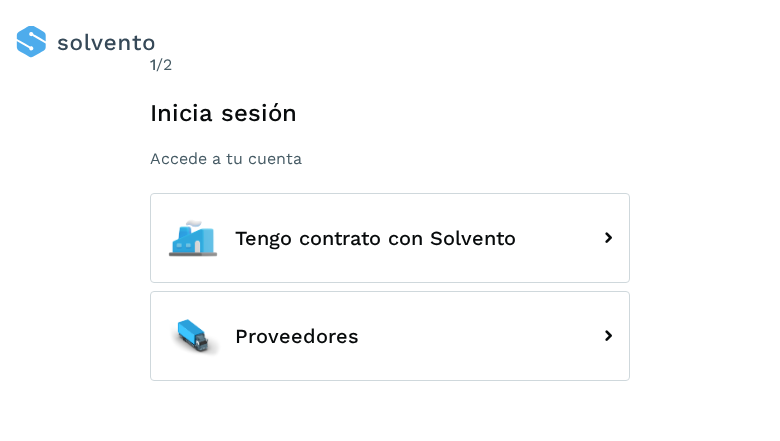 scroll, scrollTop: 0, scrollLeft: 0, axis: both 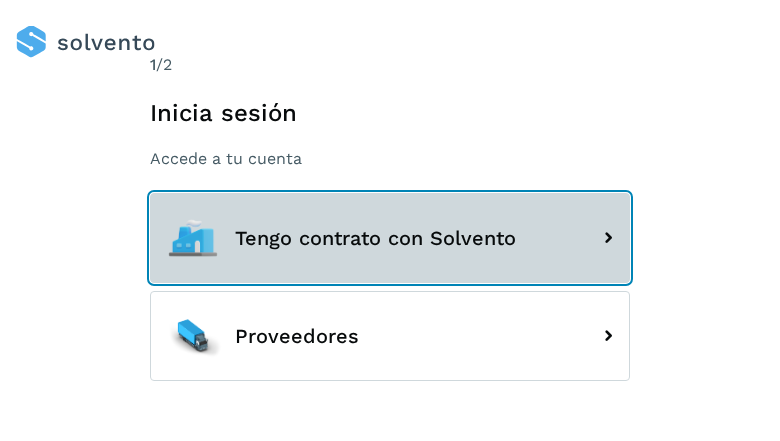 click on "Tengo contrato con Solvento" at bounding box center [390, 238] 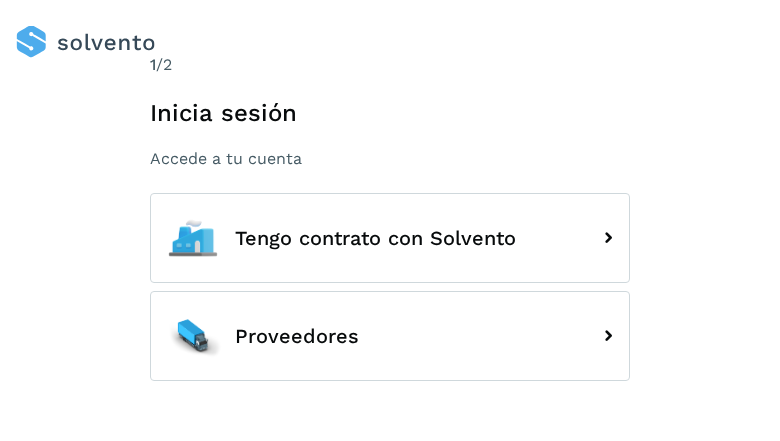 scroll, scrollTop: 0, scrollLeft: 0, axis: both 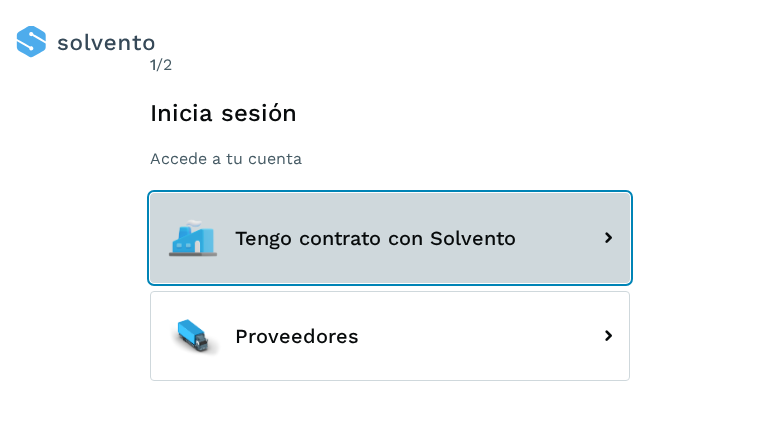 click on "Tengo contrato con Solvento" at bounding box center [390, 238] 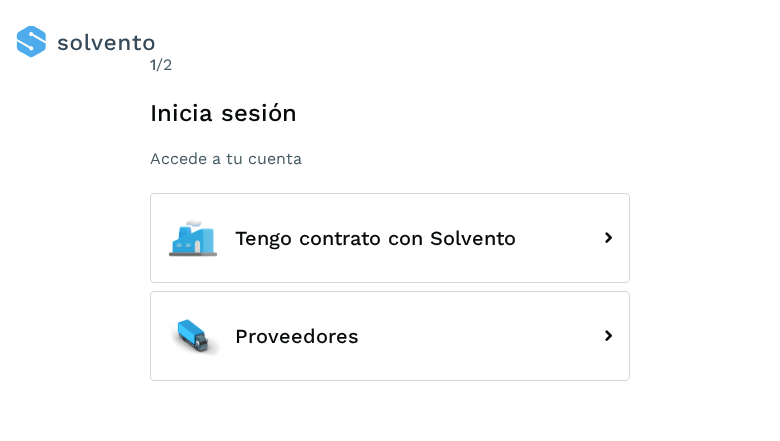 scroll, scrollTop: 0, scrollLeft: 0, axis: both 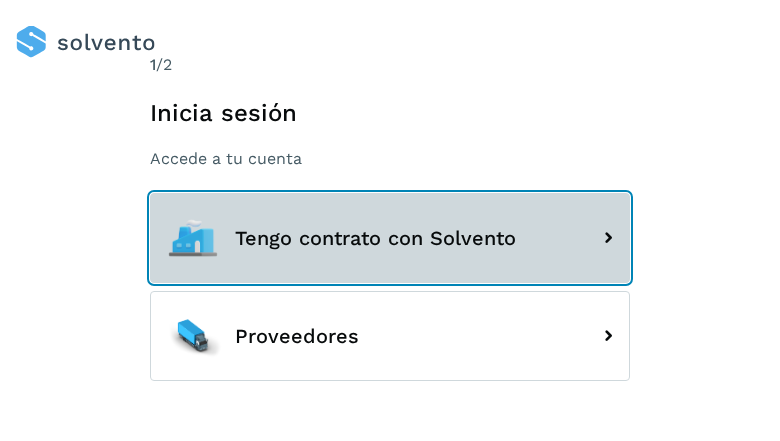 click on "Tengo contrato con Solvento" at bounding box center (390, 238) 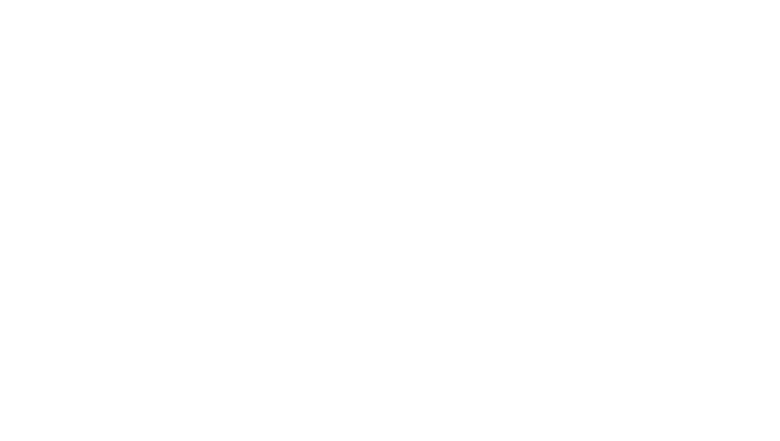 scroll, scrollTop: 0, scrollLeft: 0, axis: both 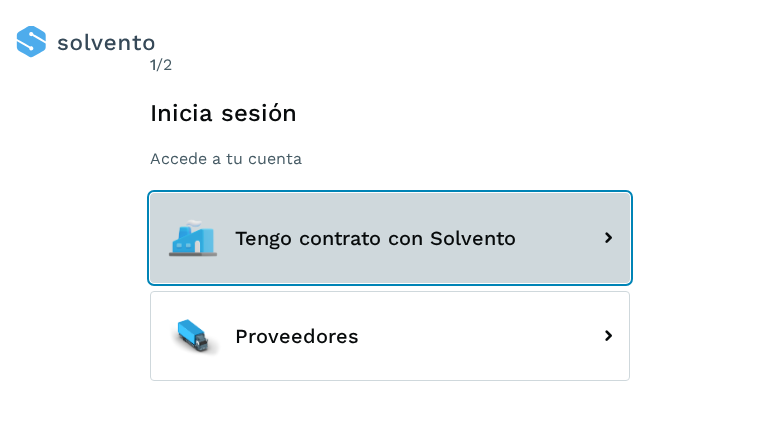 click on "Tengo contrato con Solvento" at bounding box center [390, 238] 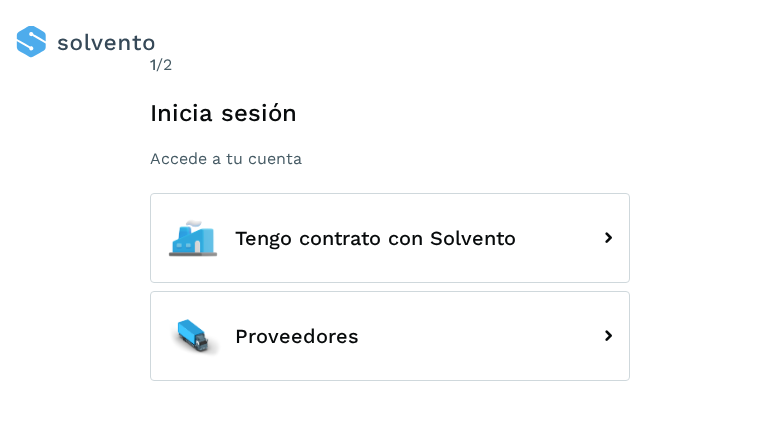 scroll, scrollTop: 0, scrollLeft: 0, axis: both 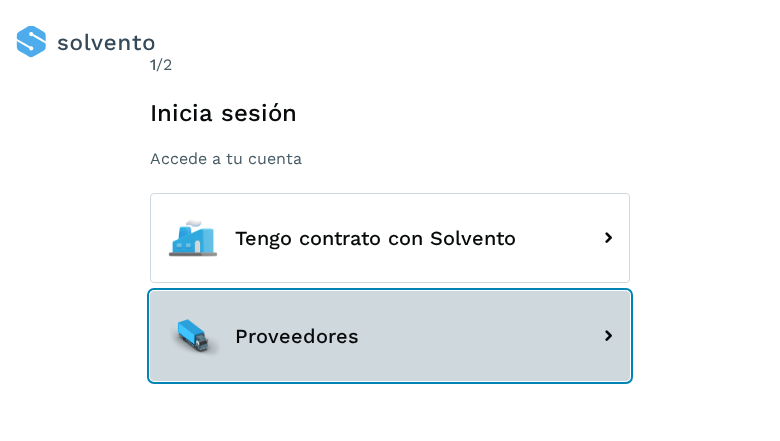 click on "Proveedores" at bounding box center [390, 336] 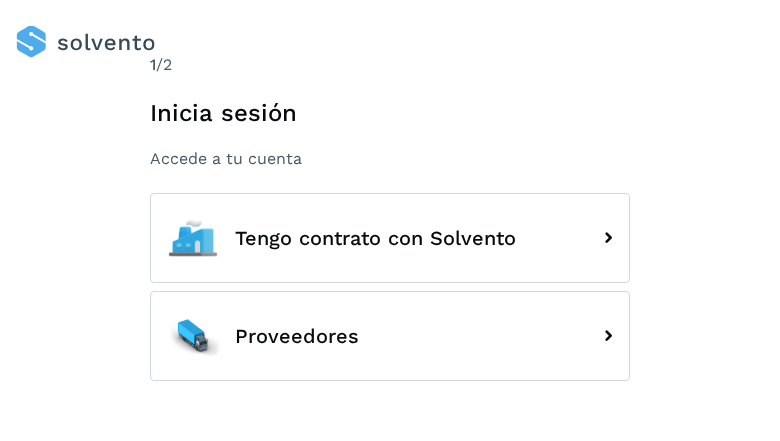scroll, scrollTop: 0, scrollLeft: 0, axis: both 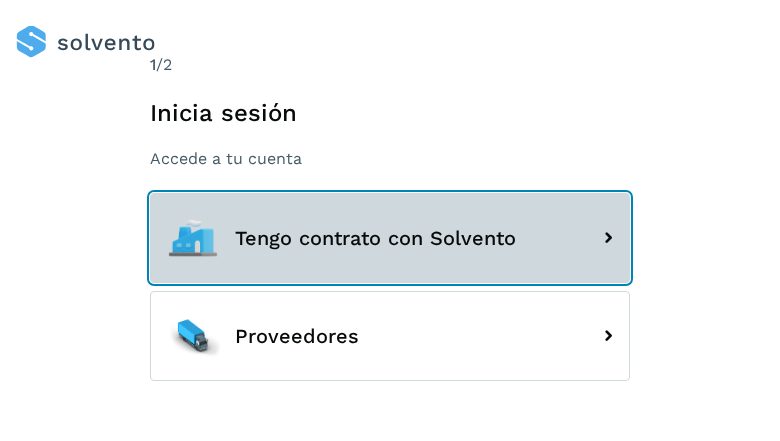 click on "Tengo contrato con Solvento" 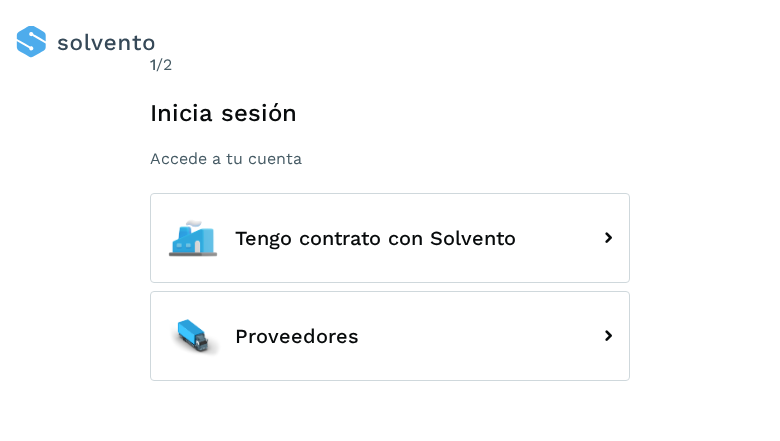 scroll, scrollTop: 0, scrollLeft: 0, axis: both 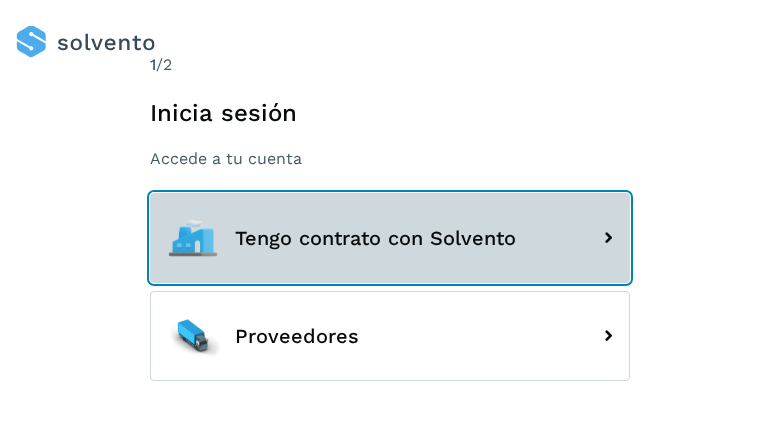click 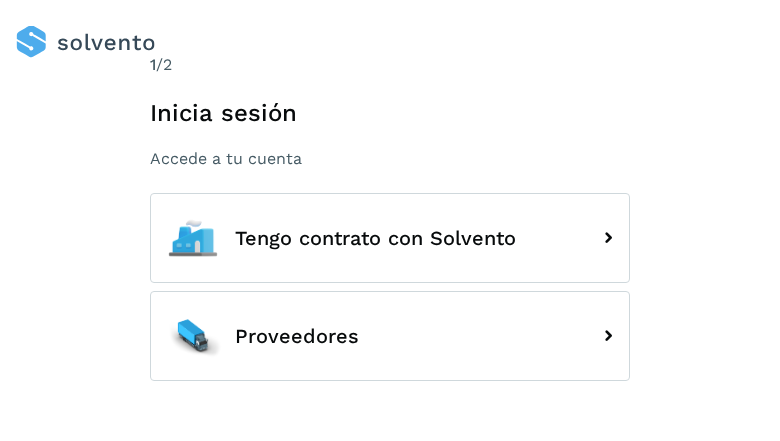 scroll, scrollTop: 0, scrollLeft: 0, axis: both 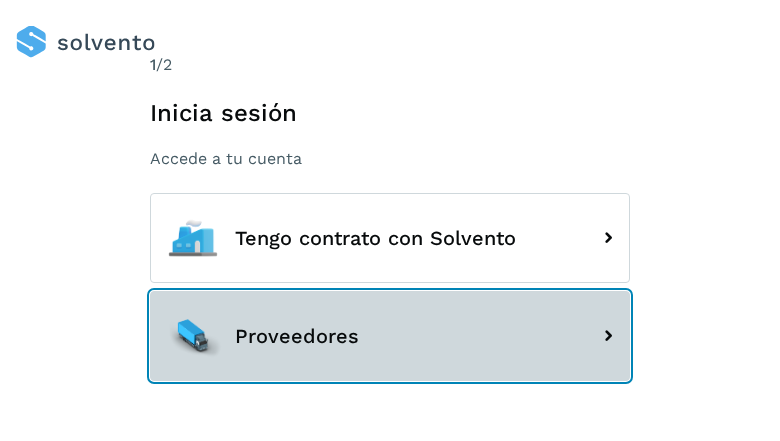 click on "Proveedores" at bounding box center (390, 336) 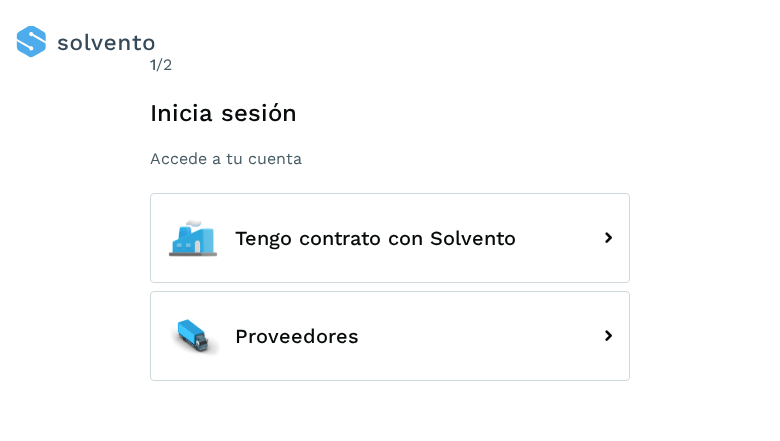 scroll, scrollTop: 0, scrollLeft: 0, axis: both 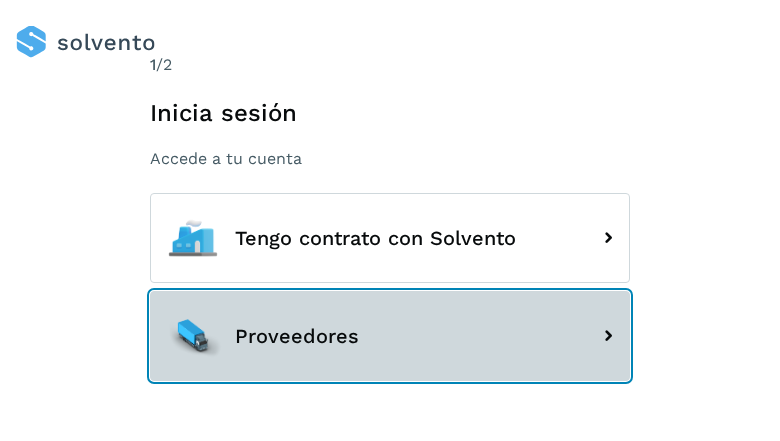 click 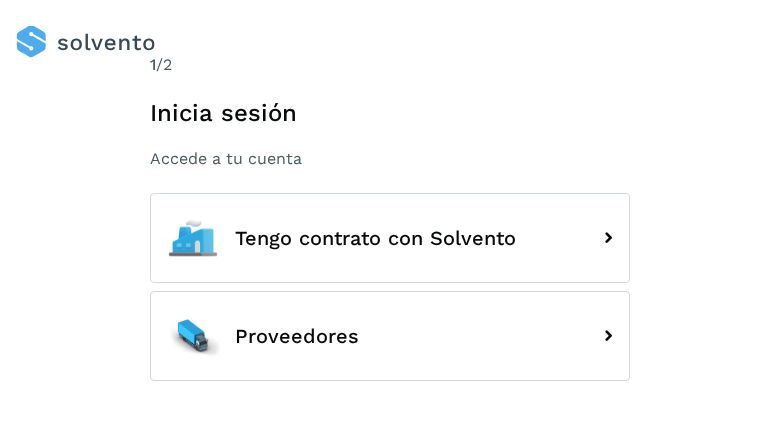 scroll, scrollTop: 0, scrollLeft: 0, axis: both 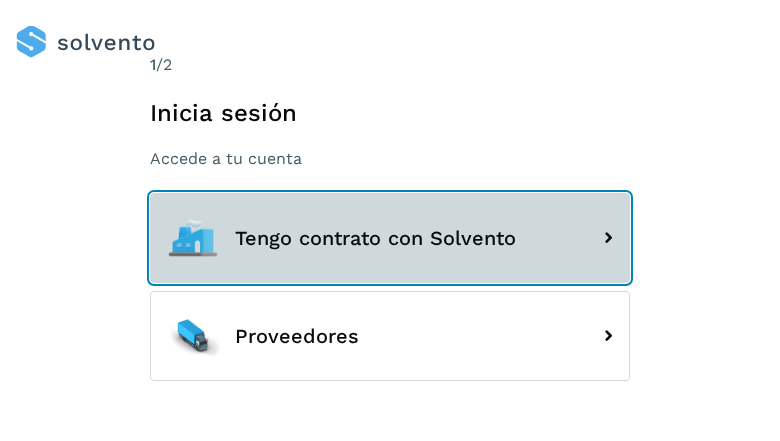 click on "Tengo contrato con Solvento" 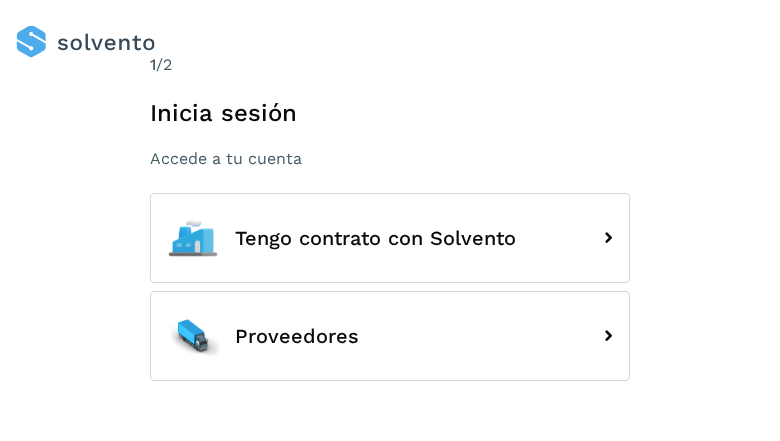 scroll, scrollTop: 0, scrollLeft: 0, axis: both 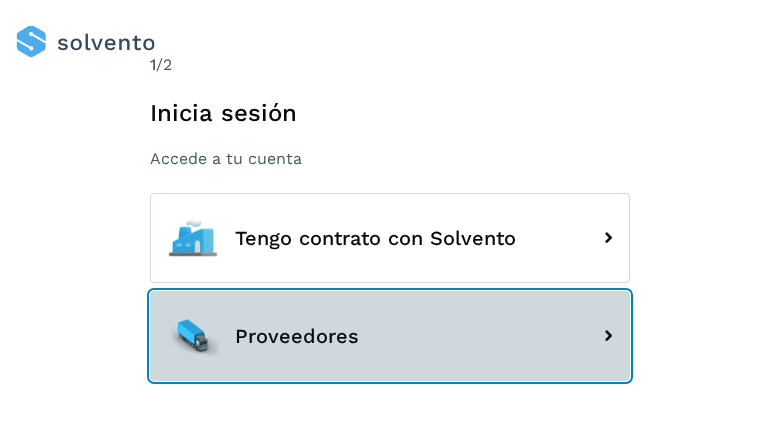 click on "Proveedores" at bounding box center [390, 336] 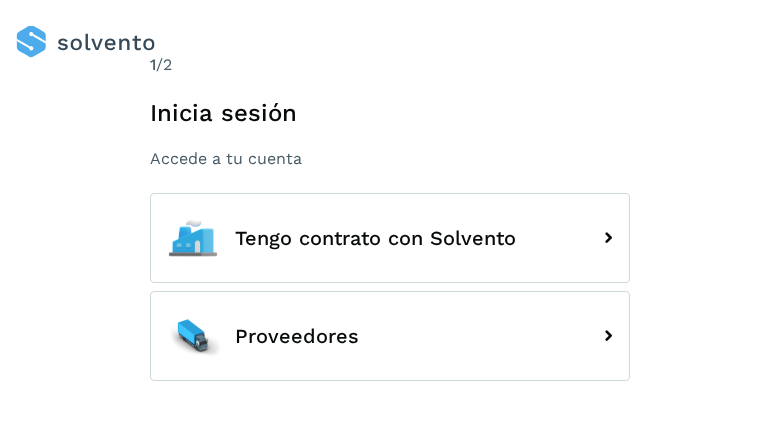 scroll, scrollTop: 0, scrollLeft: 0, axis: both 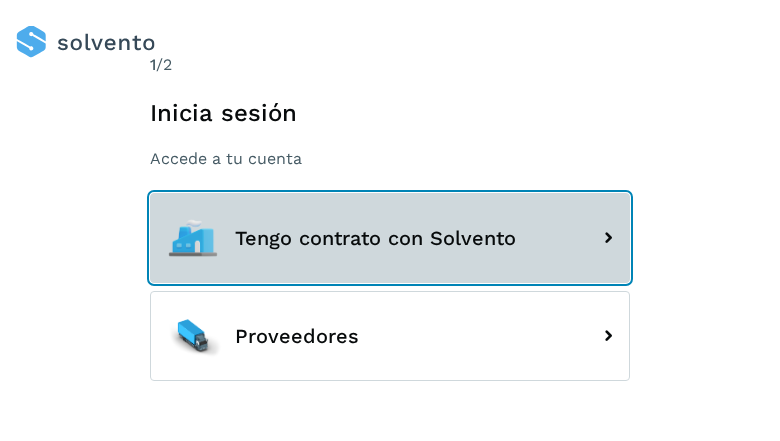 click on "Tengo contrato con Solvento" at bounding box center (390, 238) 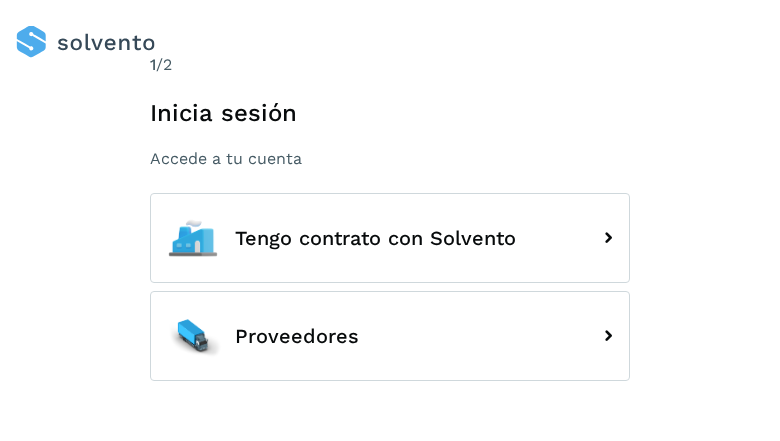 scroll, scrollTop: 0, scrollLeft: 0, axis: both 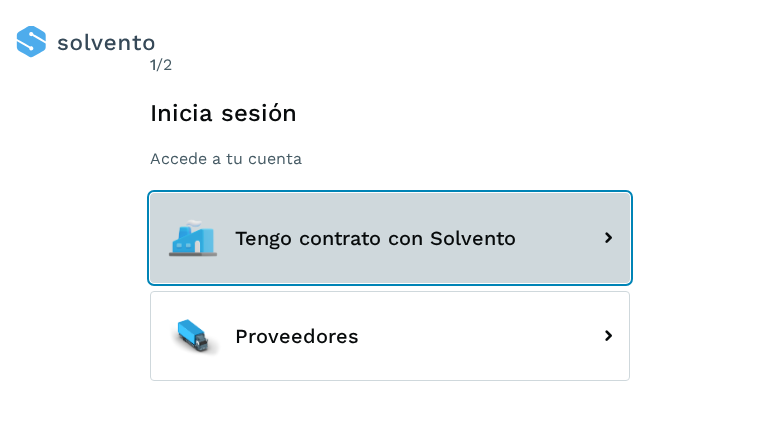 click on "Tengo contrato con Solvento" at bounding box center (390, 238) 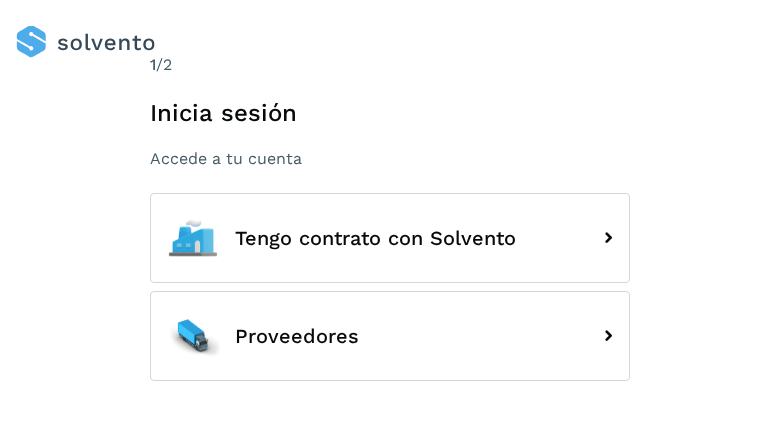 scroll, scrollTop: 0, scrollLeft: 0, axis: both 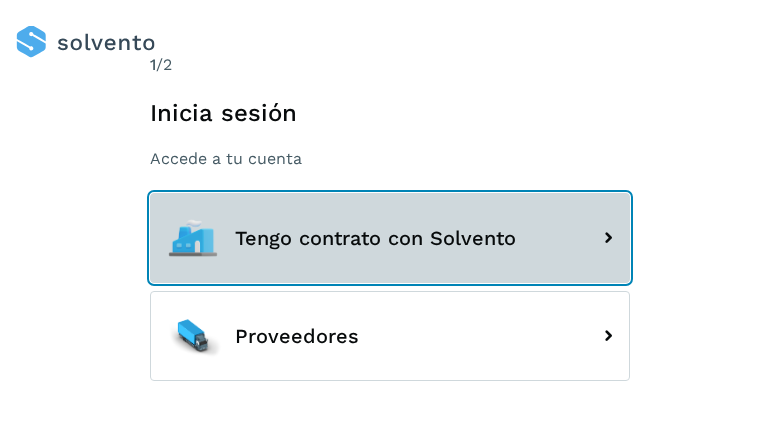 click on "Tengo contrato con Solvento" at bounding box center [390, 238] 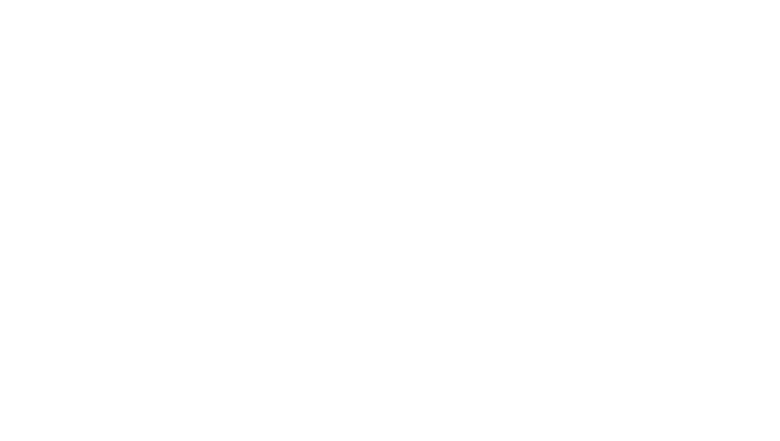 scroll, scrollTop: 0, scrollLeft: 0, axis: both 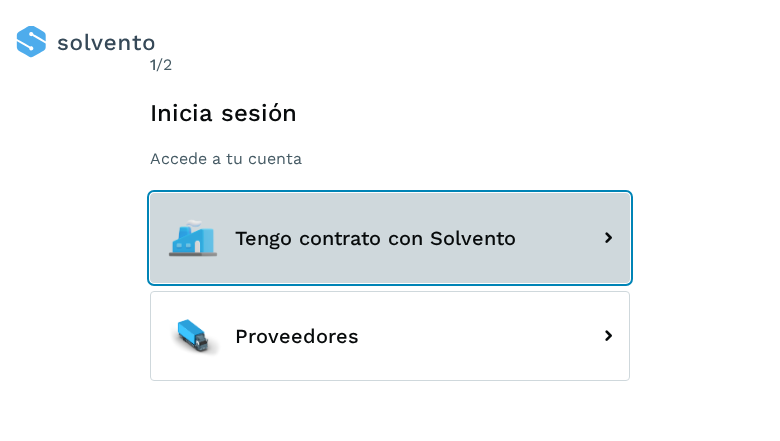 click on "Tengo contrato con Solvento" at bounding box center [390, 238] 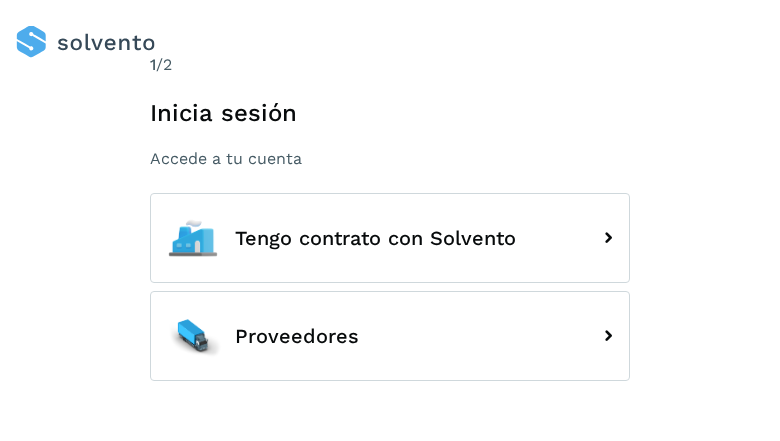 scroll, scrollTop: 0, scrollLeft: 0, axis: both 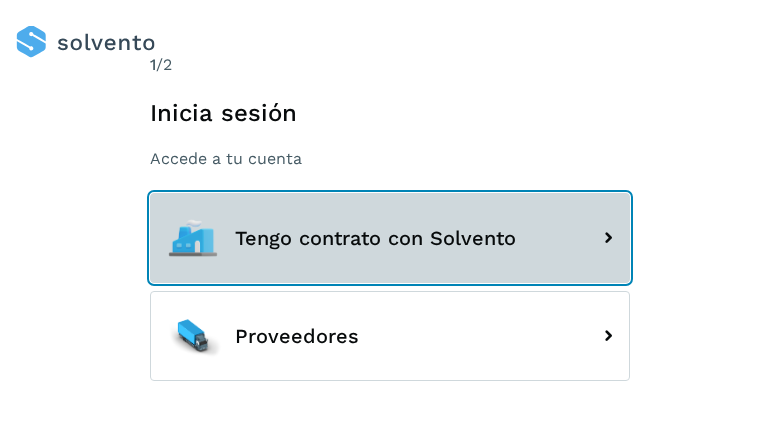 click on "Tengo contrato con Solvento" at bounding box center [390, 238] 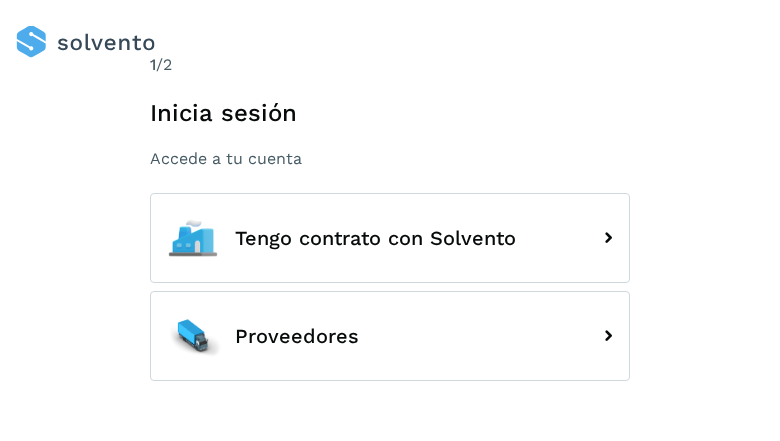 scroll, scrollTop: 0, scrollLeft: 0, axis: both 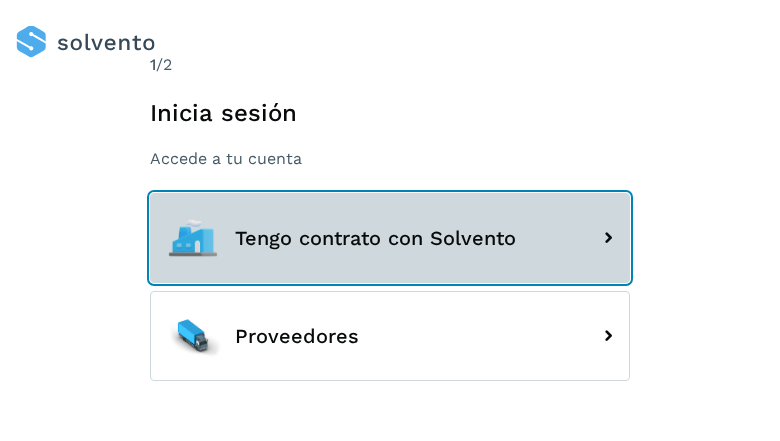 click on "Tengo contrato con Solvento" at bounding box center (390, 238) 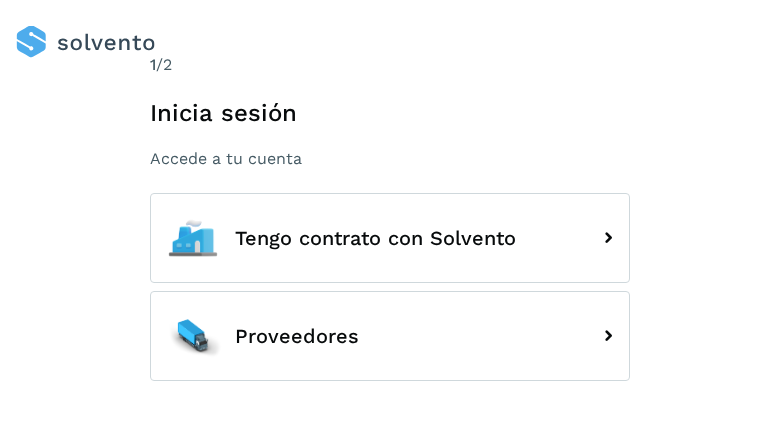 scroll, scrollTop: 0, scrollLeft: 0, axis: both 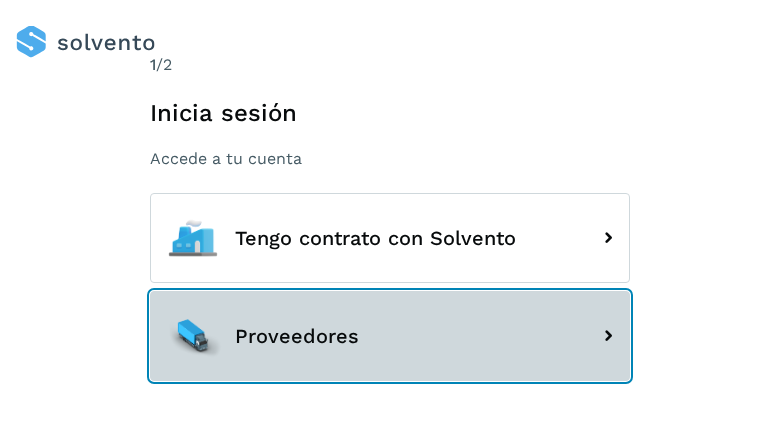 click on "Proveedores" at bounding box center [390, 336] 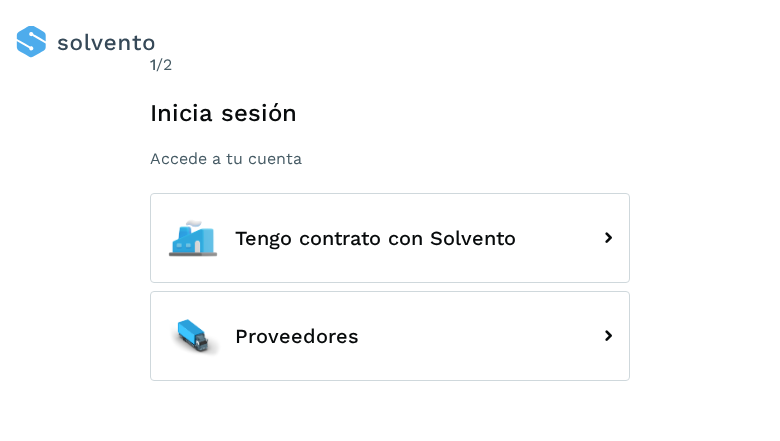 scroll, scrollTop: 0, scrollLeft: 0, axis: both 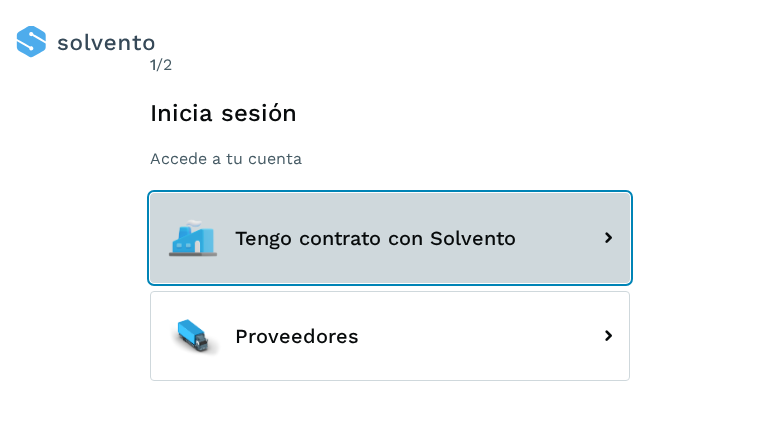click on "Tengo contrato con Solvento" 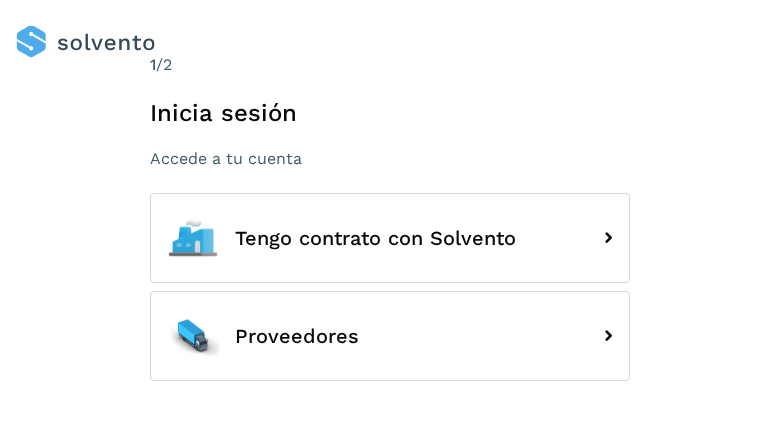 scroll, scrollTop: 0, scrollLeft: 0, axis: both 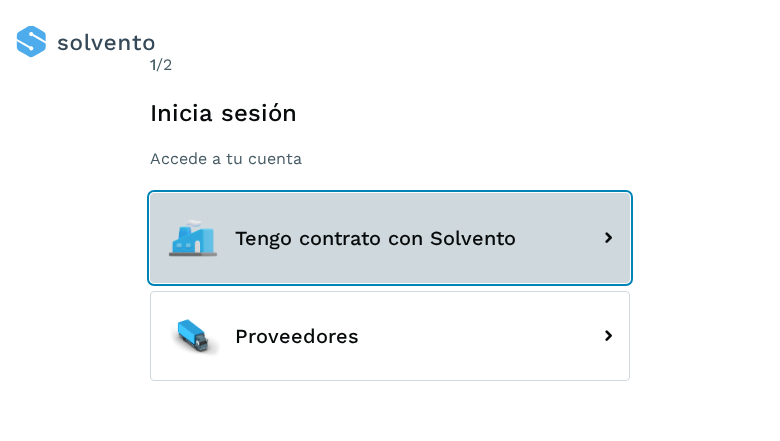 click 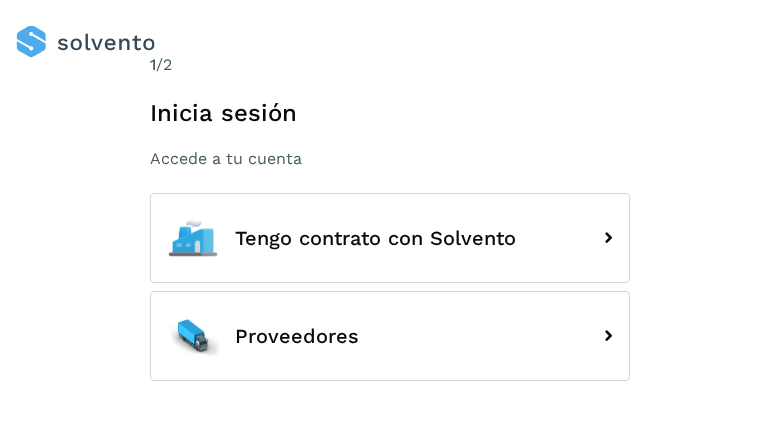 scroll, scrollTop: 0, scrollLeft: 0, axis: both 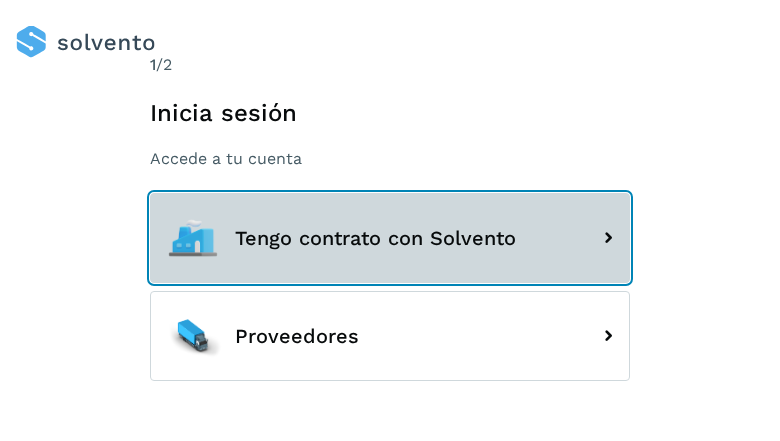 click on "Tengo contrato con Solvento" 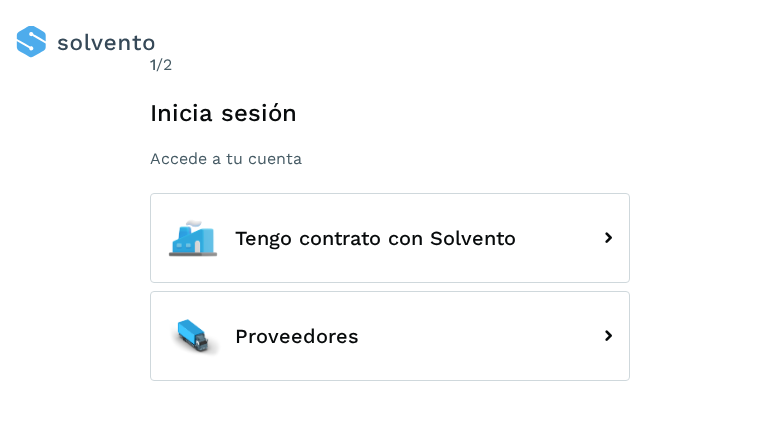scroll, scrollTop: 0, scrollLeft: 0, axis: both 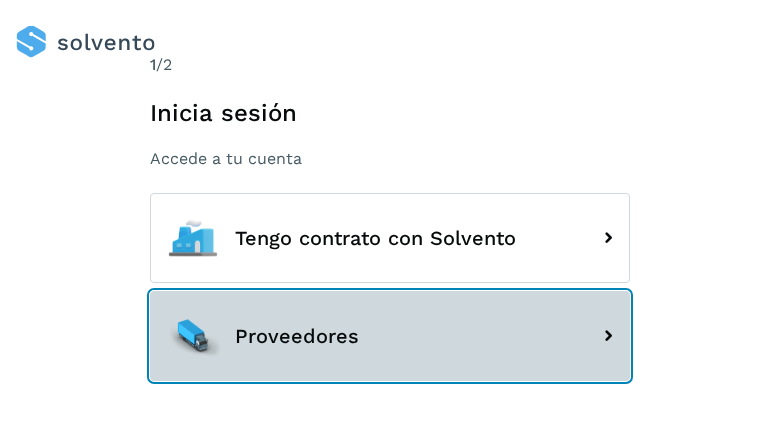 click on "Proveedores" at bounding box center [390, 336] 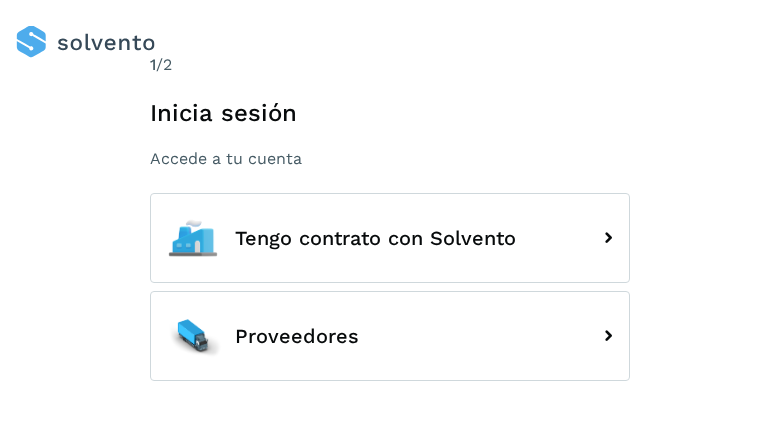 scroll, scrollTop: 0, scrollLeft: 0, axis: both 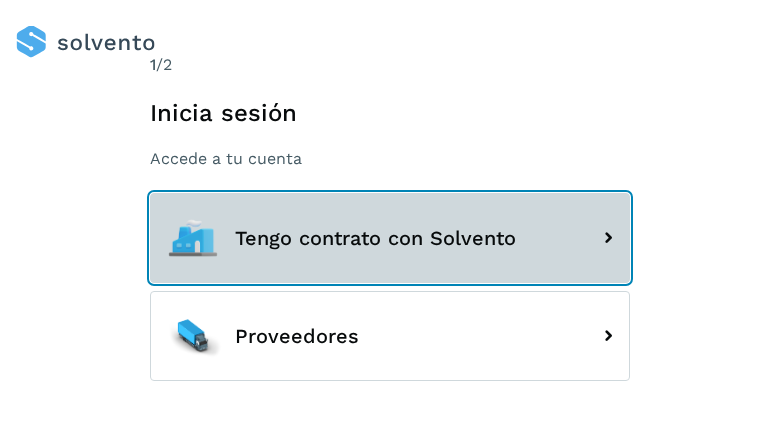 click on "Tengo contrato con Solvento" at bounding box center (390, 238) 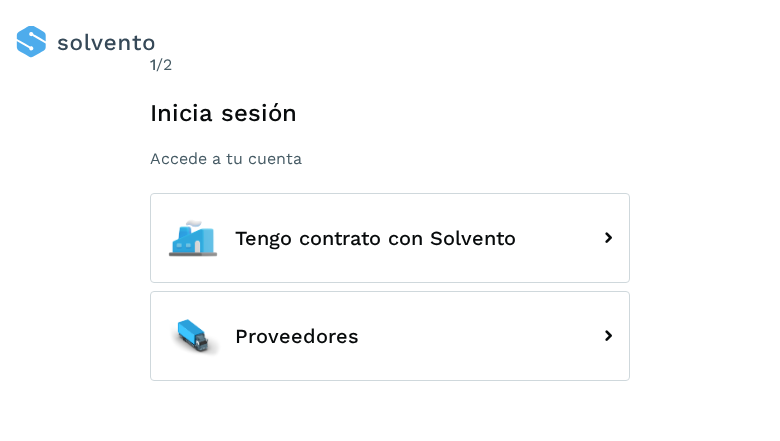 scroll, scrollTop: 0, scrollLeft: 0, axis: both 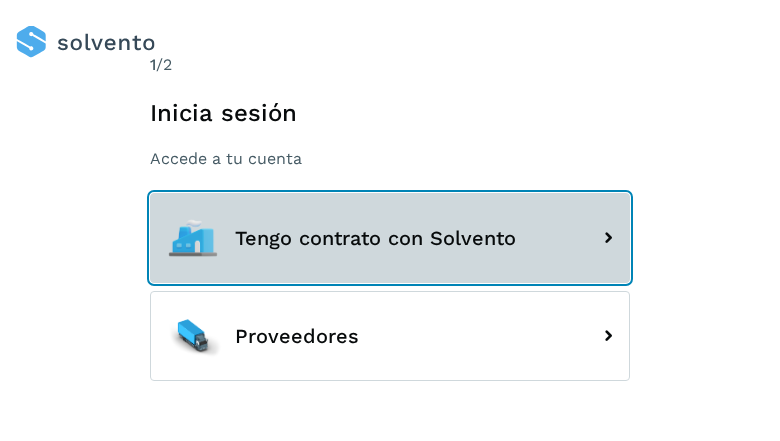 click on "Tengo contrato con Solvento" at bounding box center (390, 238) 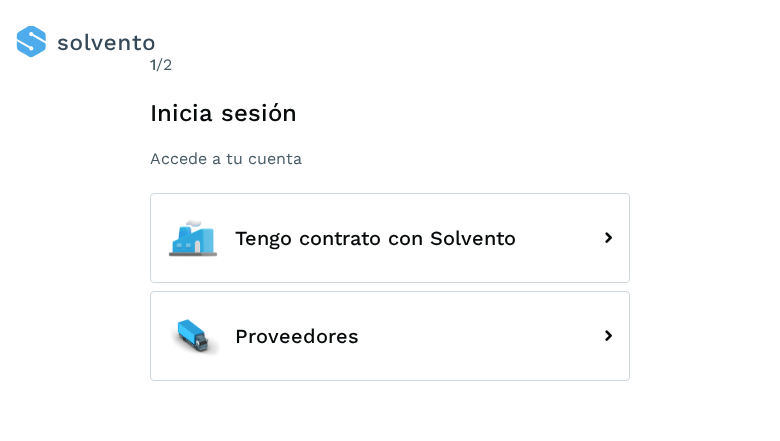 scroll, scrollTop: 0, scrollLeft: 0, axis: both 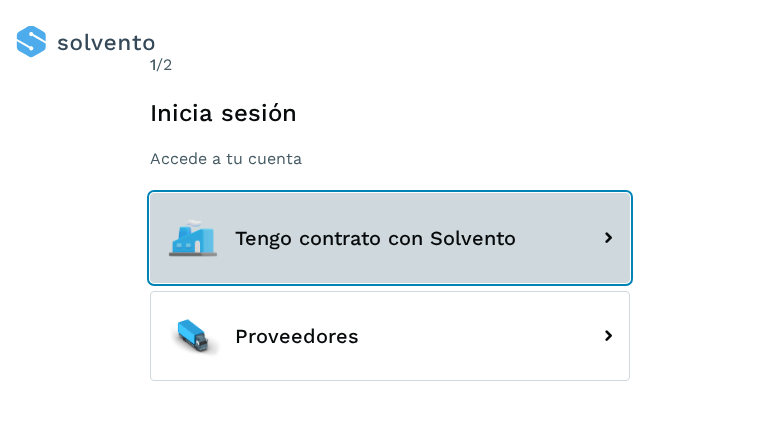 click on "Tengo contrato con Solvento" at bounding box center (390, 238) 